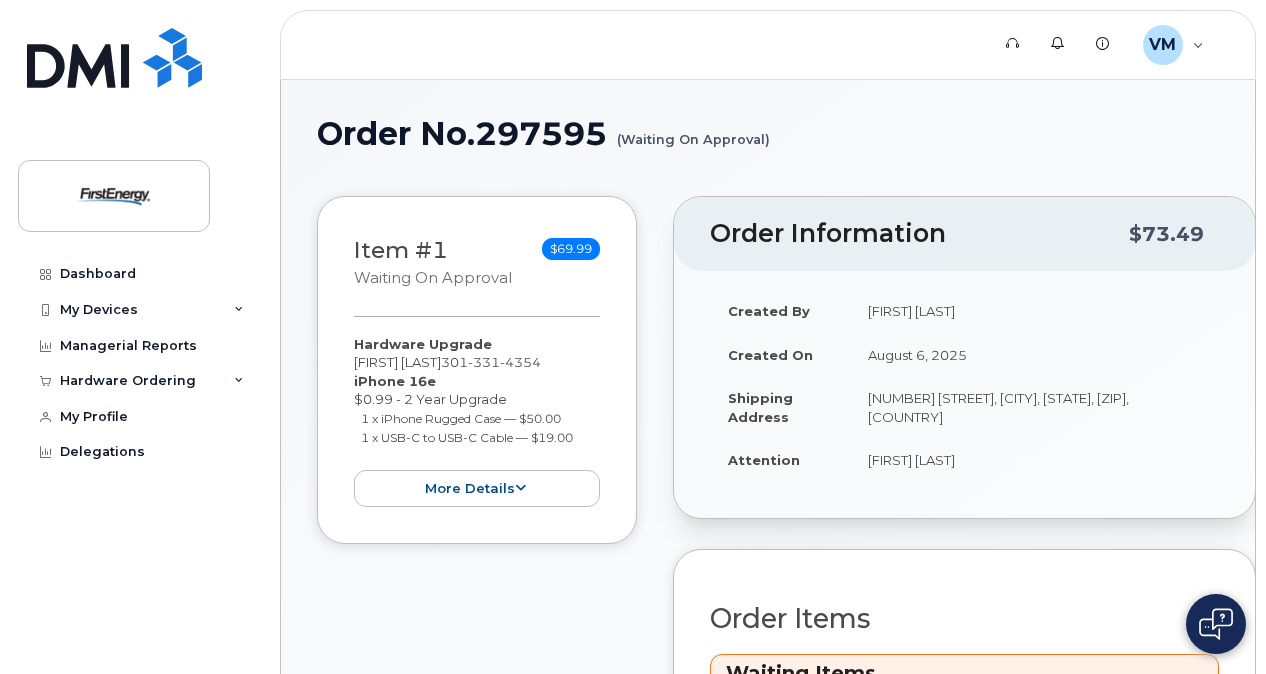 scroll, scrollTop: 0, scrollLeft: 0, axis: both 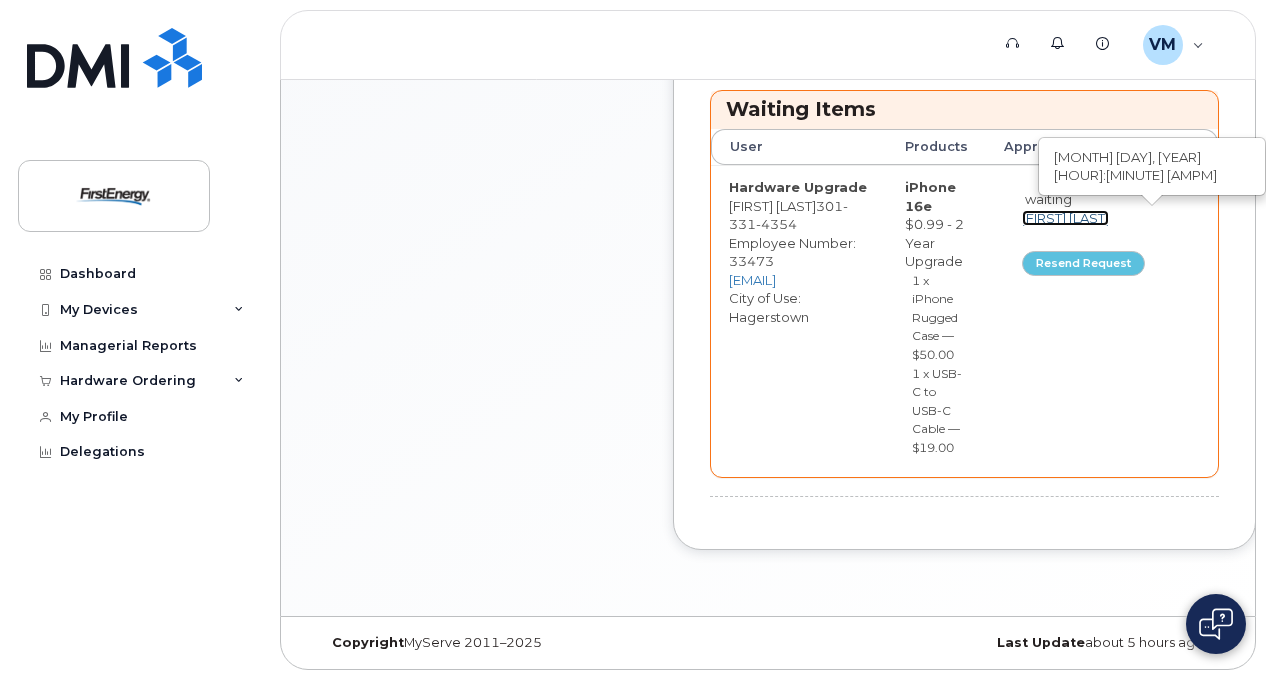 click on "[FIRST] [LAST]" 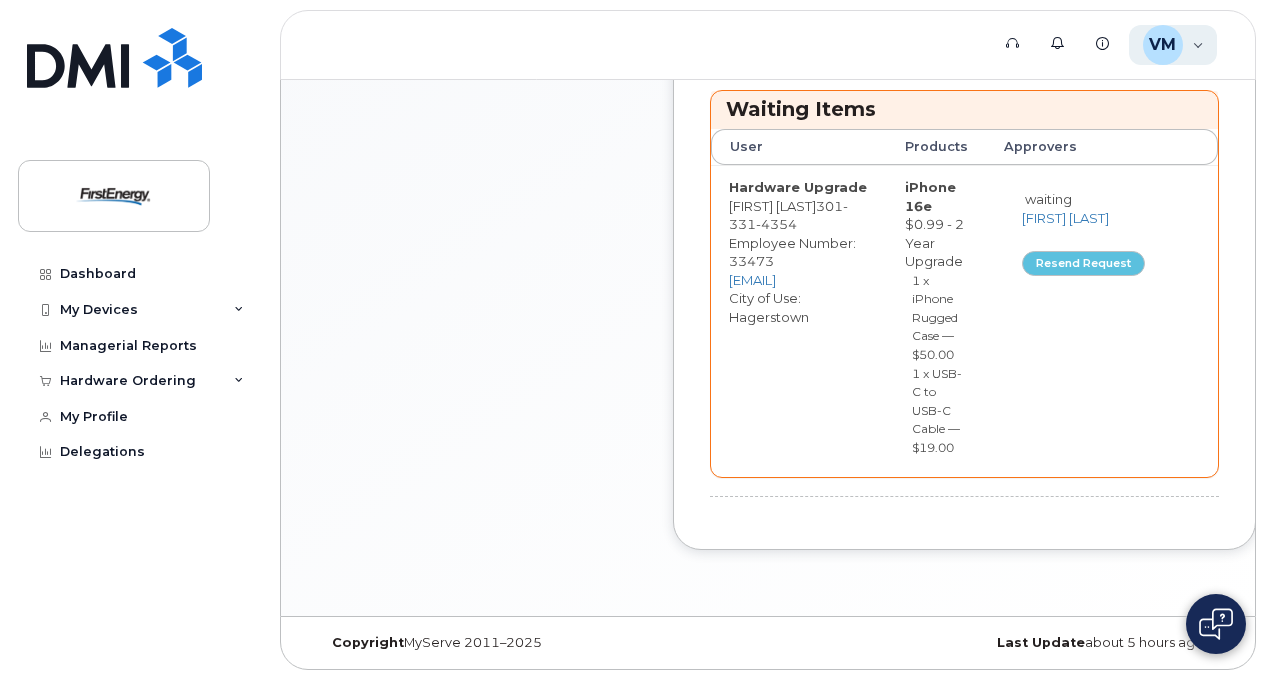 click on "[INITIALS] [LAST], [FIRST] [MIDDLE] Employee" 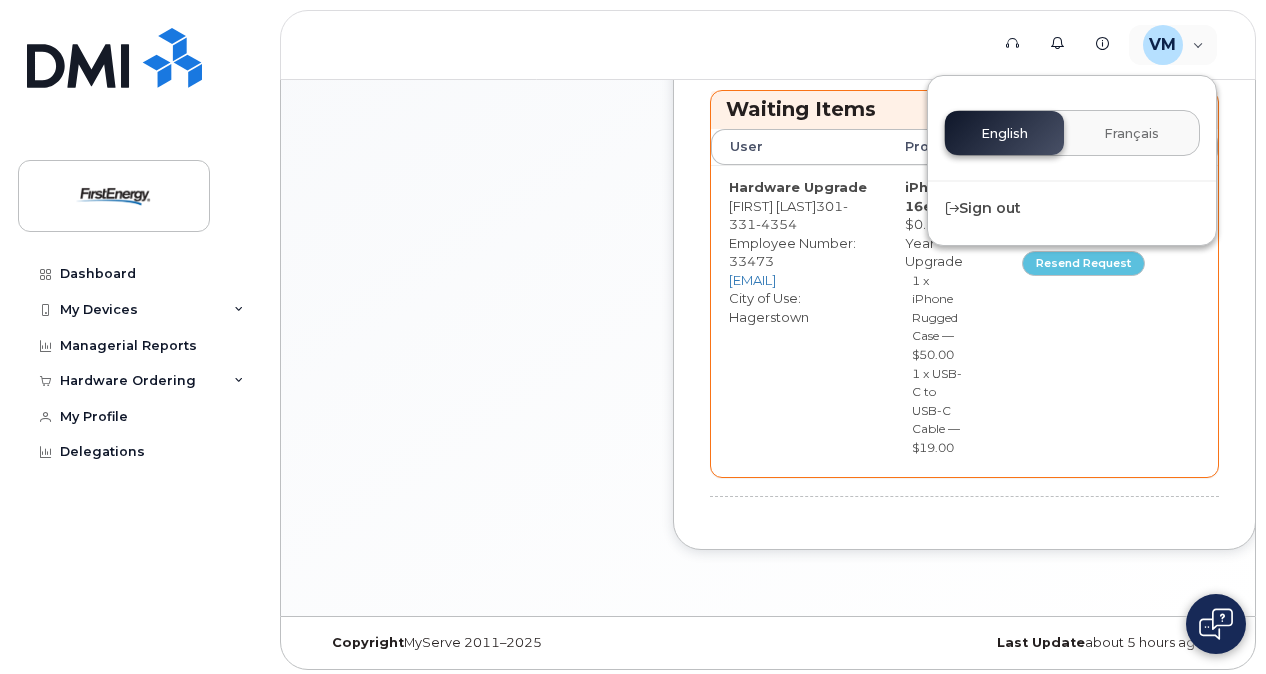 click on "Item #1
Waiting On Approval
$69.99
Hardware Upgrade
MARK A VINDIVICH  301 331 4354
iPhone 16e
$0.99 - 2 Year Upgrade
1 x iPhone Rugged Case
—
$50.00
1 x USB-C to USB-C Cable
—
$19.00
more details
Request
Hardware Upgrade
Reason:
eligible_for_upgrade
Employee
MARK A VINDIVICH
( 301 331 4354 )
Email
mvindiv@firstenergycorp.com
Carrier Base
Verizon Wireless
Requested Device
iPhone 16e
Term Details
2 Year Upgrade
Requested Accessories
iPhone Rugged Case x 1
— $50.00
USB-C to USB-C Cable x 1
— $19.00
Accounting Codes
Cost Center: 503210
Estimated Device Cost
$0.99
Estimated Shipping Charge
$0.00
Estimated Total
(Device & Accessories)
$69.99
Shipping Address
9634 Oceanview Lane, Ocean City, MD, 21842, USA, Attention: Mark A Vindivich
Approvers
waiting" 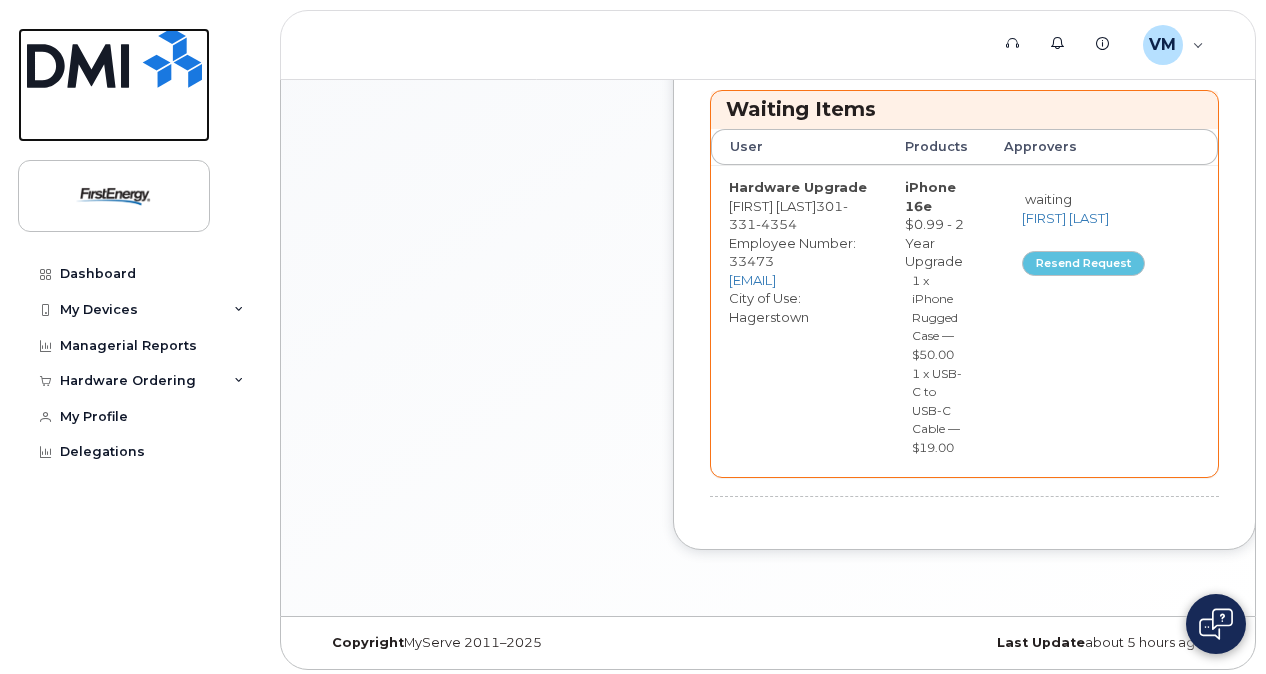 click 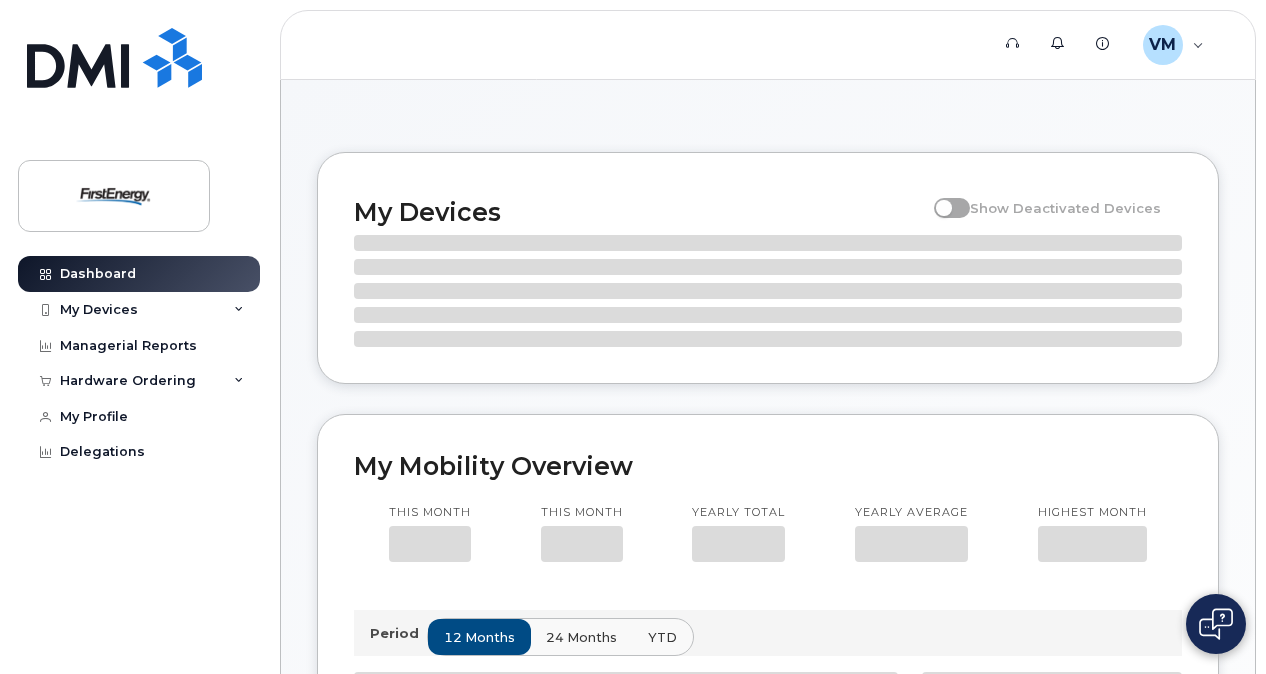 scroll, scrollTop: 0, scrollLeft: 0, axis: both 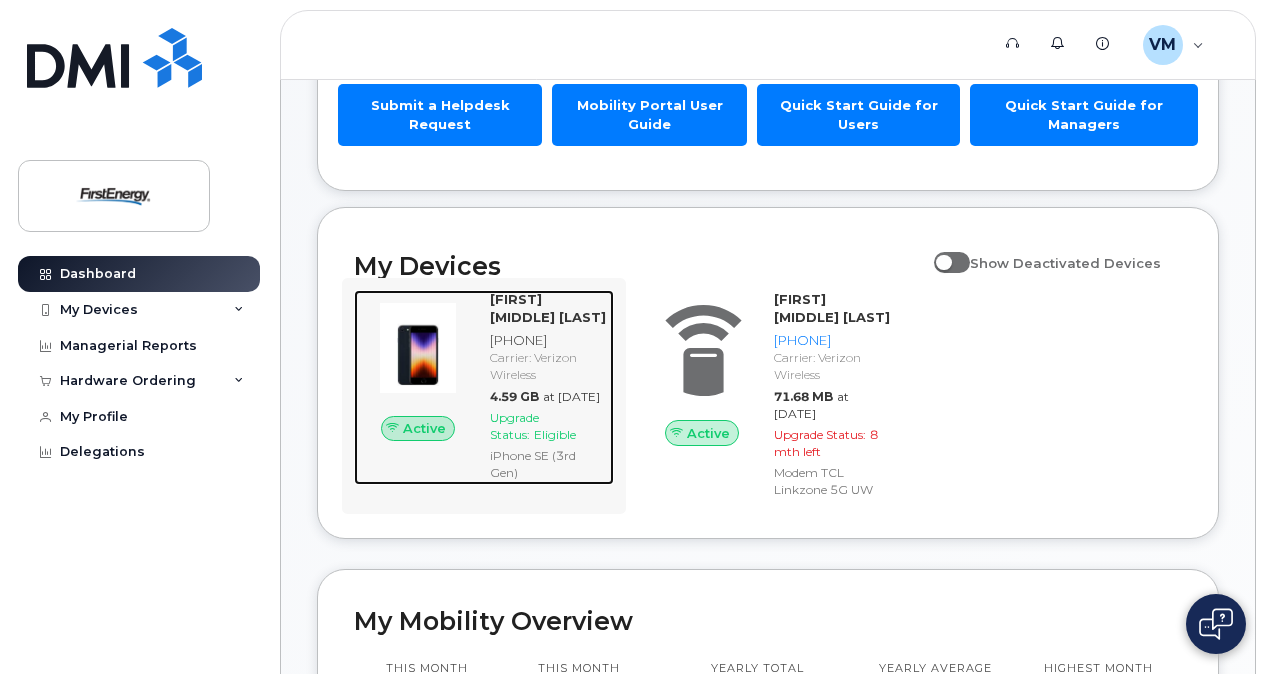 click 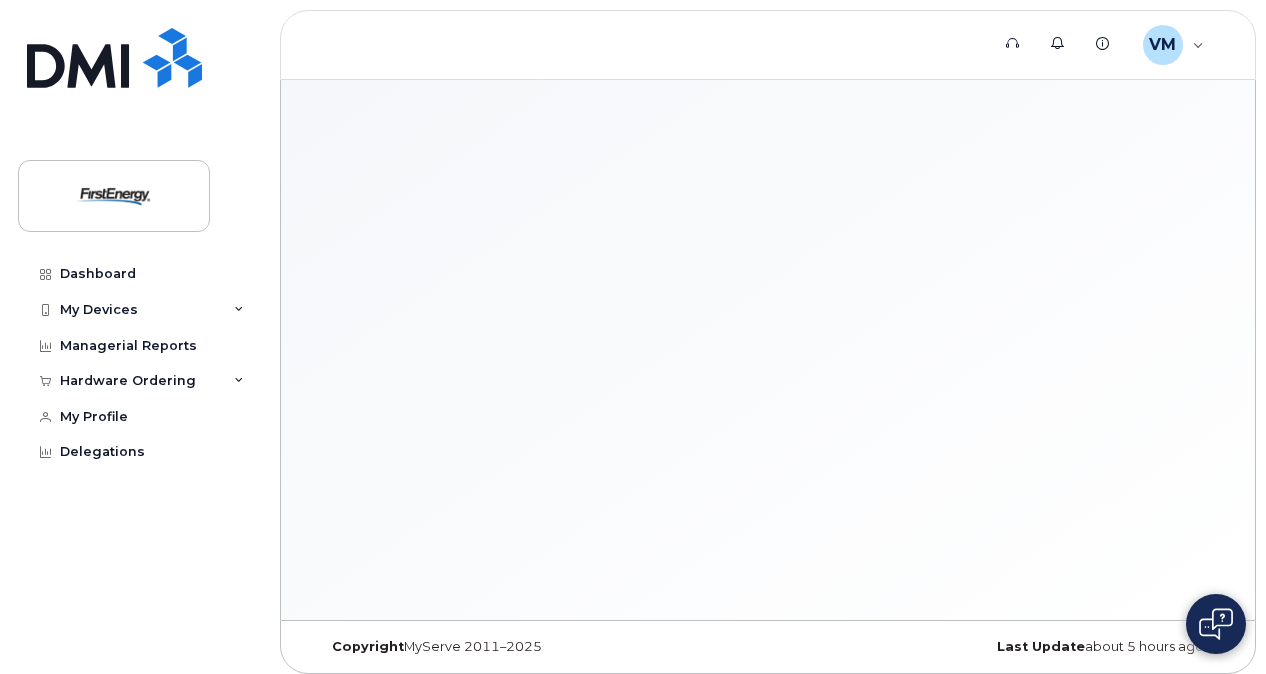 scroll, scrollTop: 0, scrollLeft: 0, axis: both 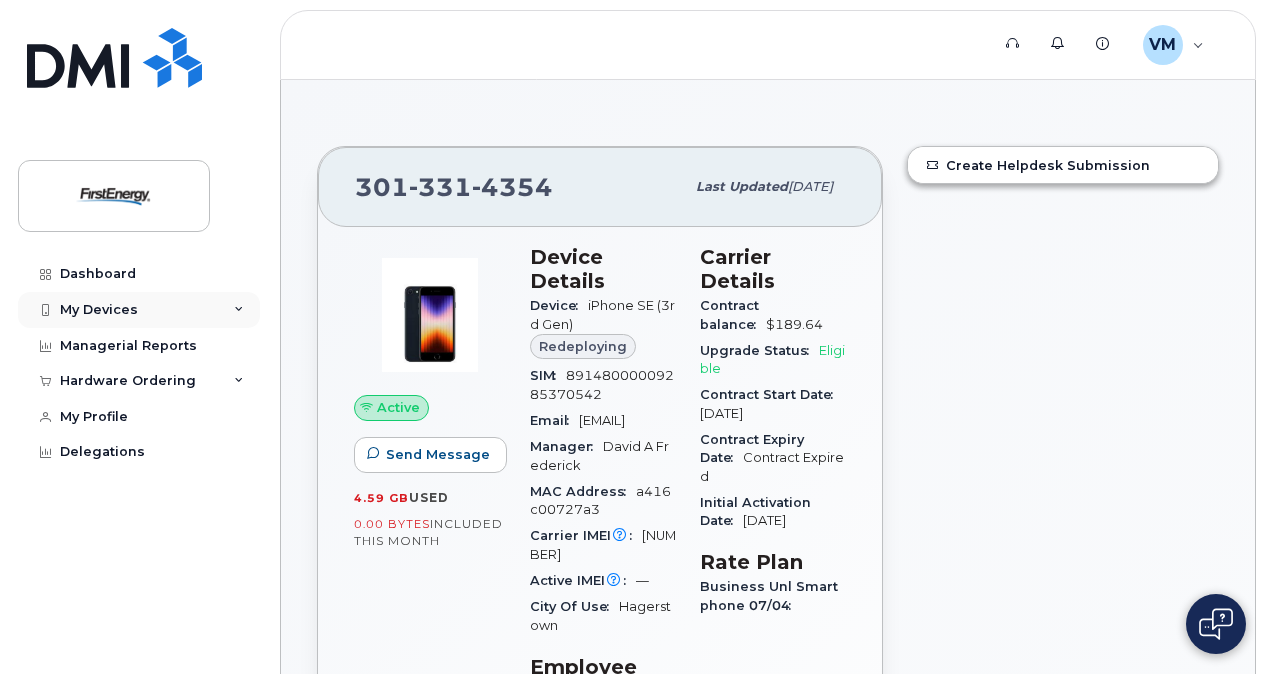 click on "My Devices" 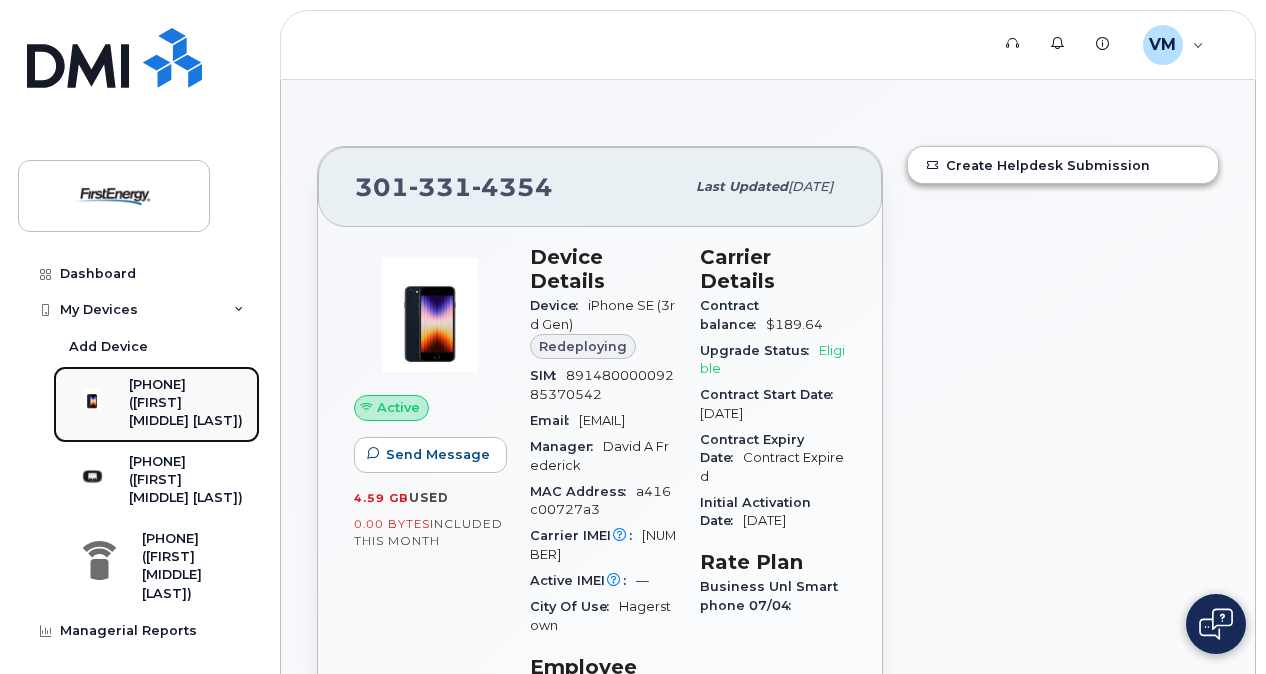 click on "([FIRST] [LAST])" 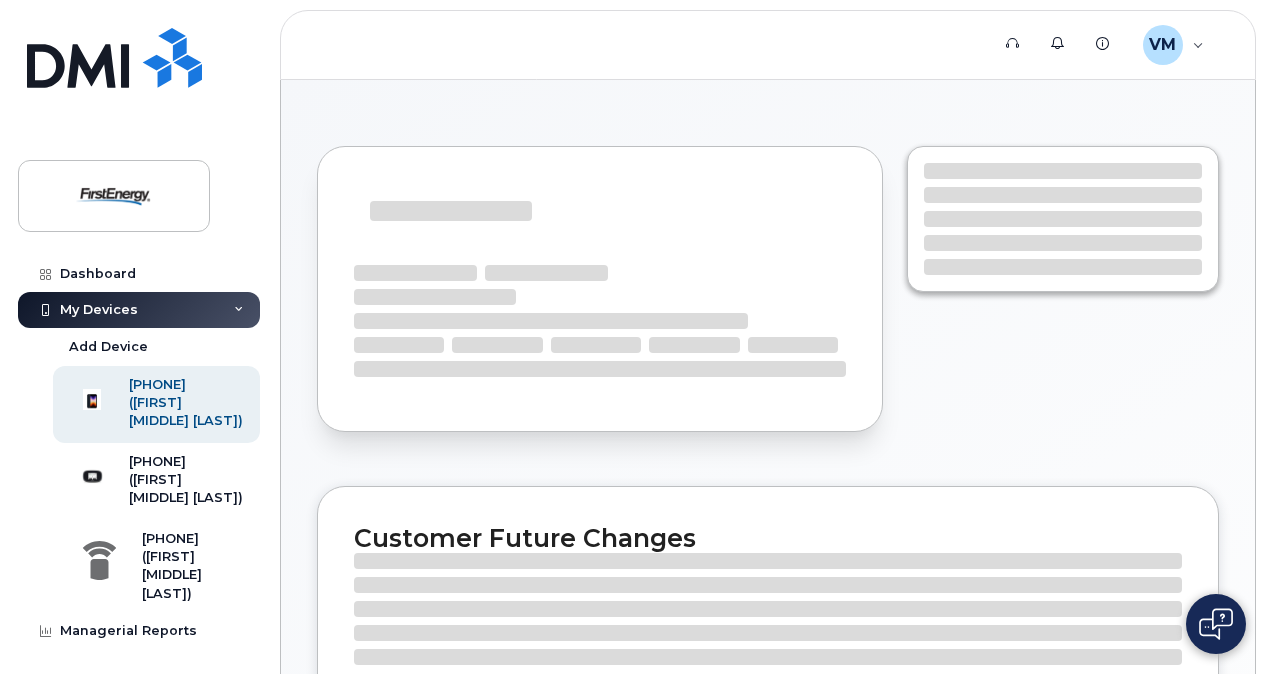 scroll, scrollTop: 0, scrollLeft: 0, axis: both 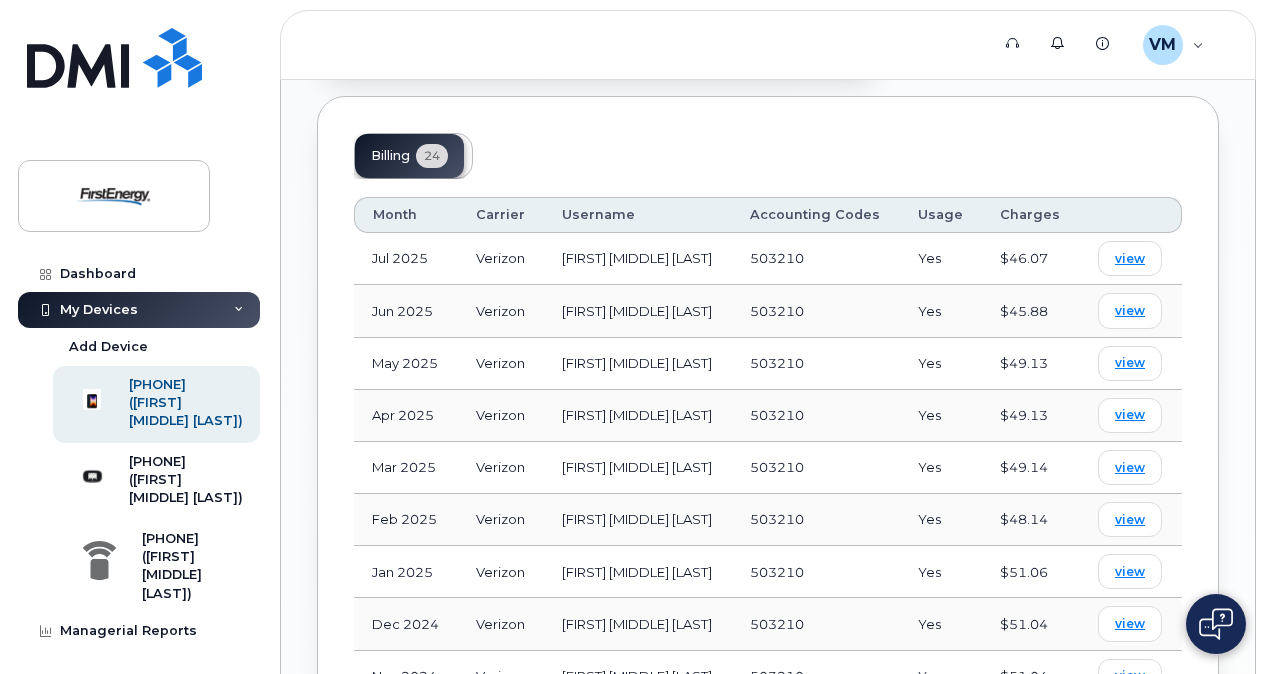 click on "My Devices" 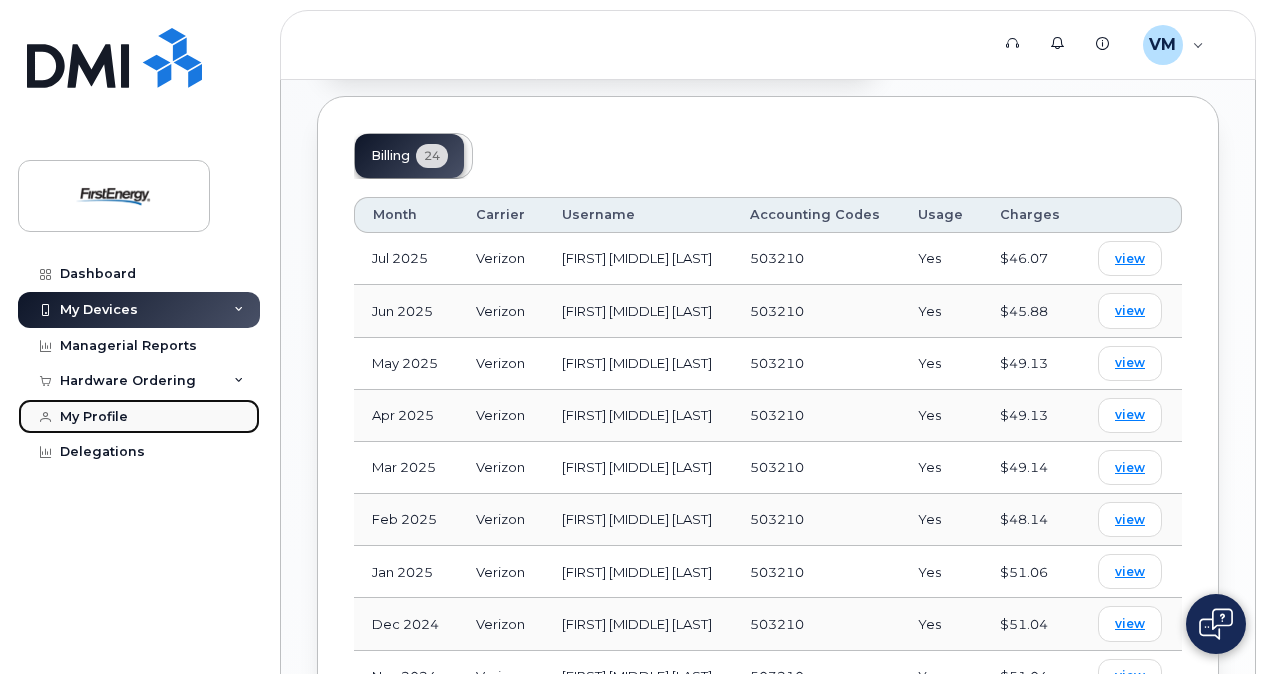 click on "My Profile" 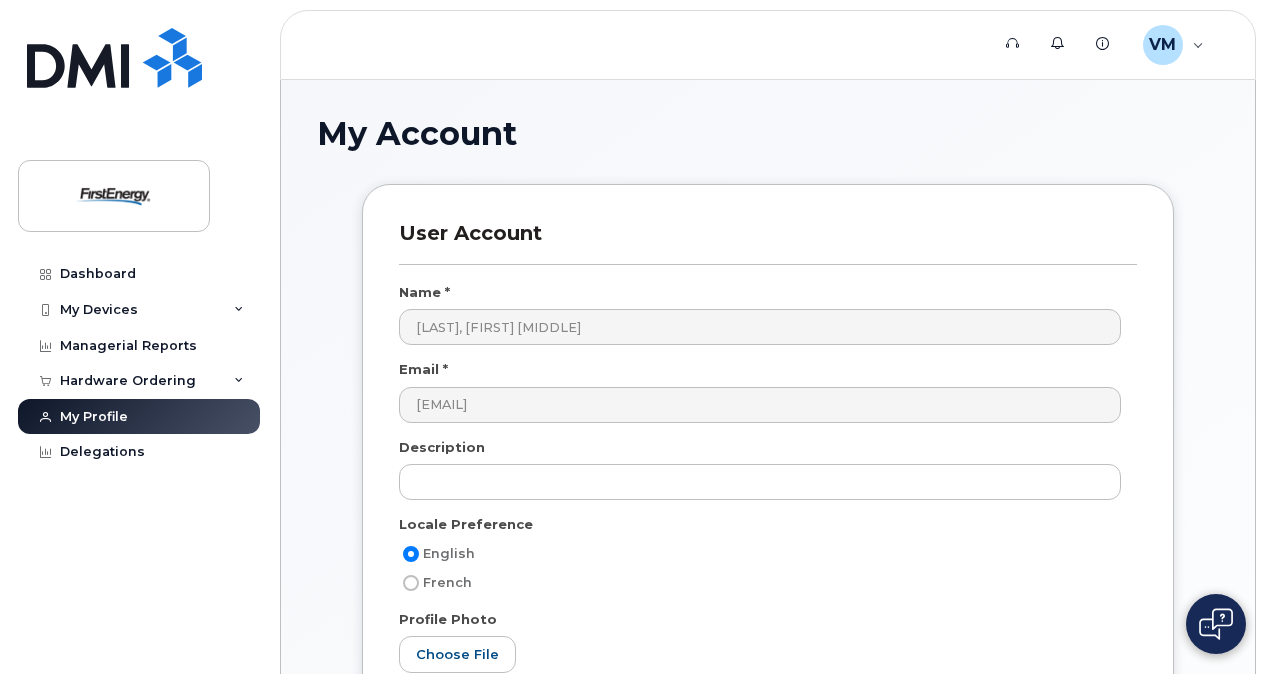 scroll, scrollTop: 0, scrollLeft: 0, axis: both 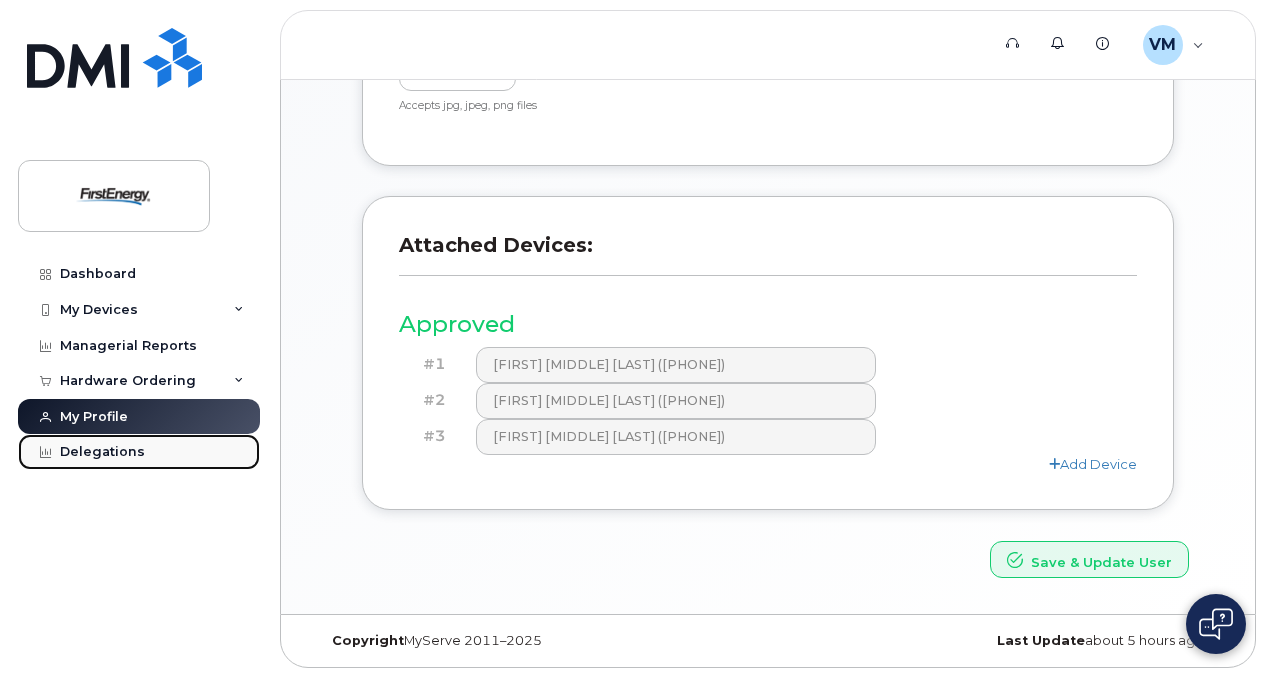 click on "Delegations" 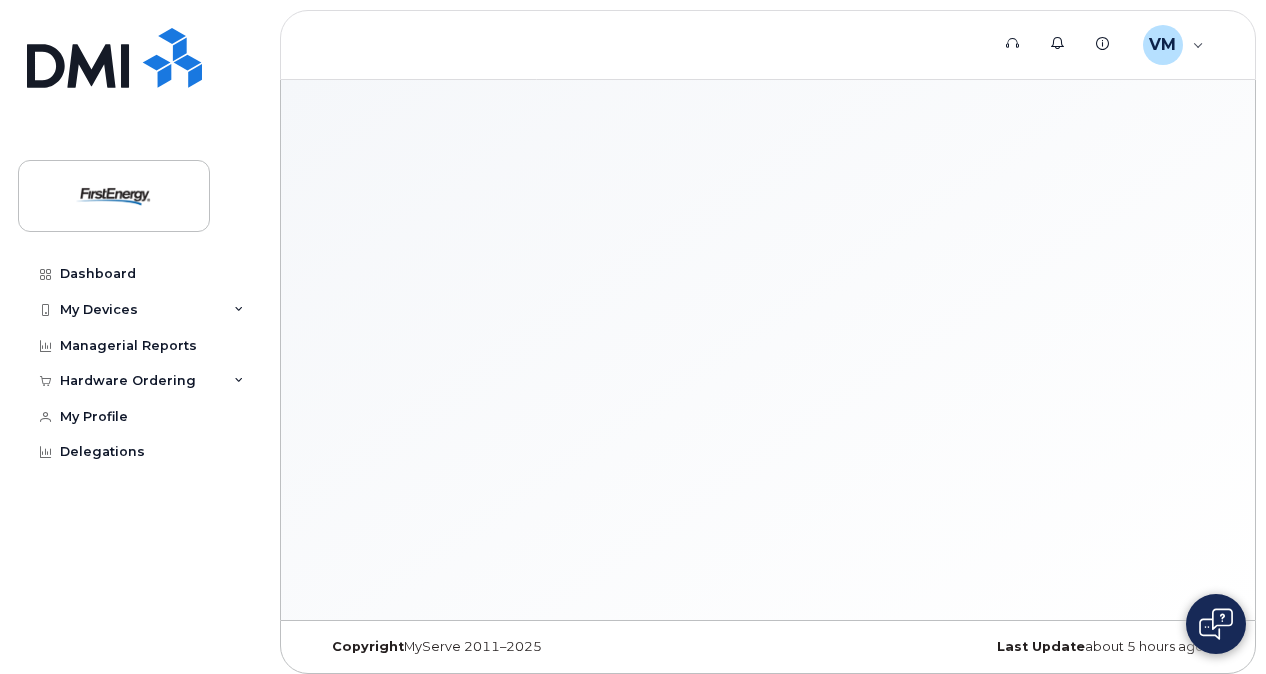 scroll, scrollTop: 0, scrollLeft: 0, axis: both 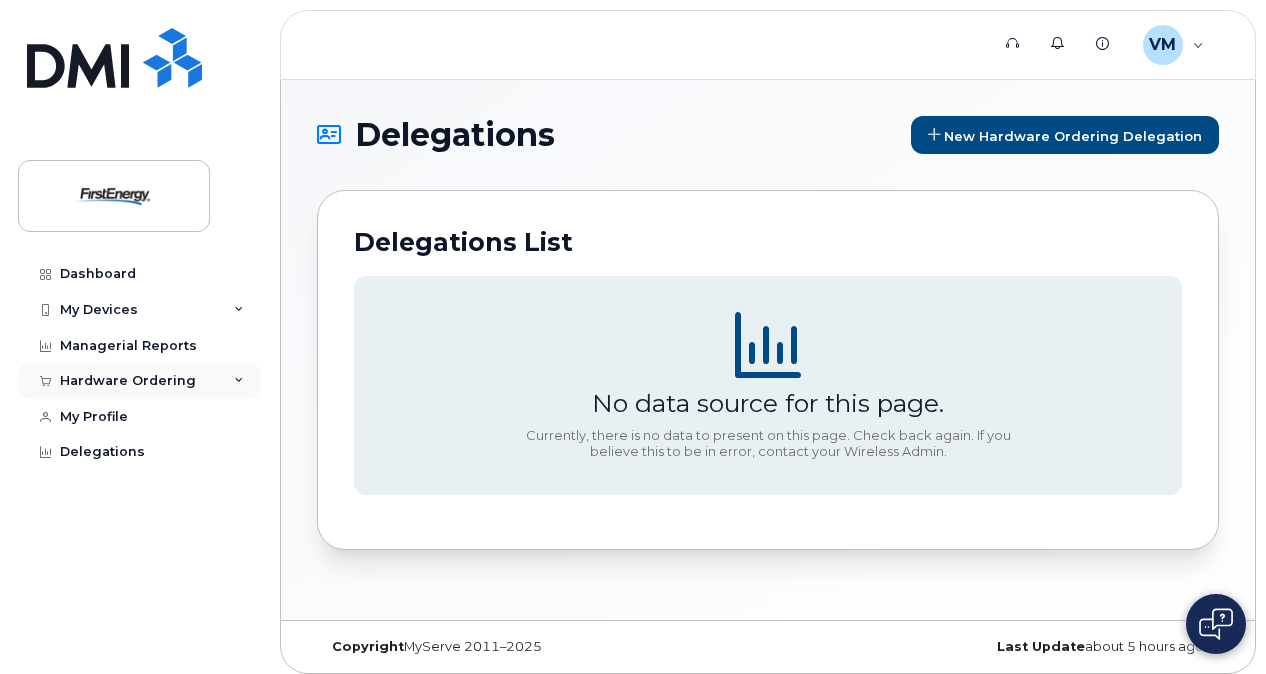click on "Hardware Ordering" 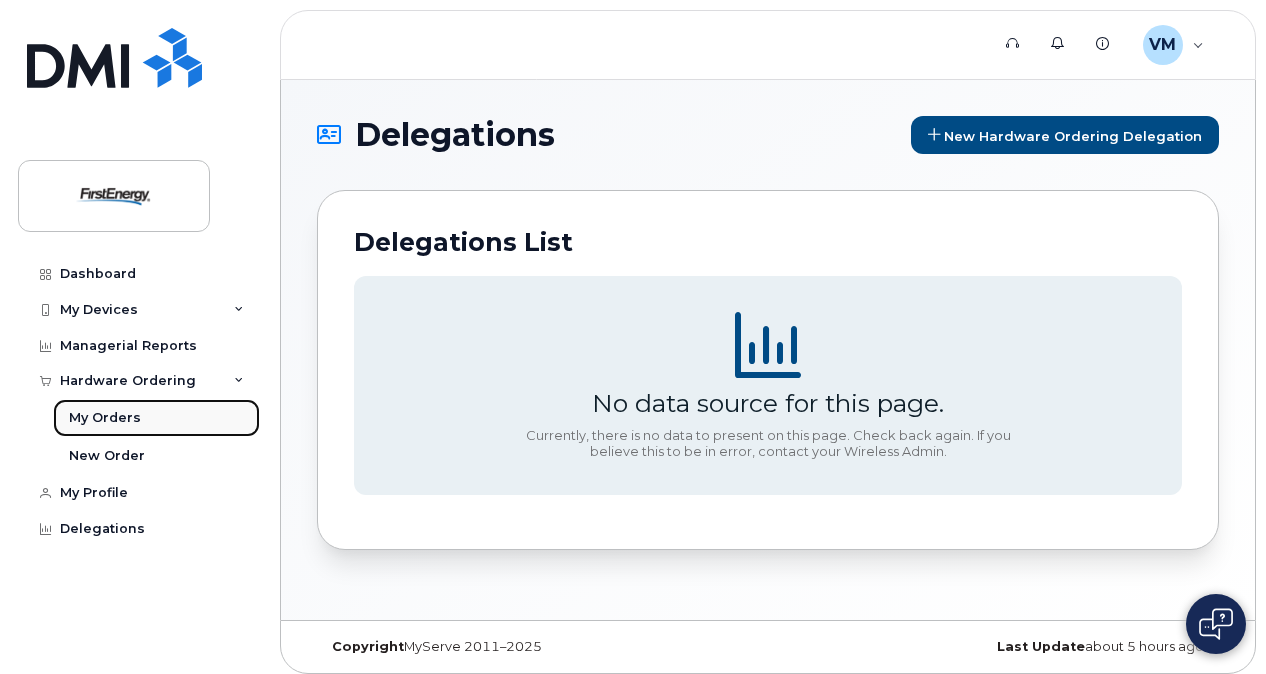 click on "My Orders" 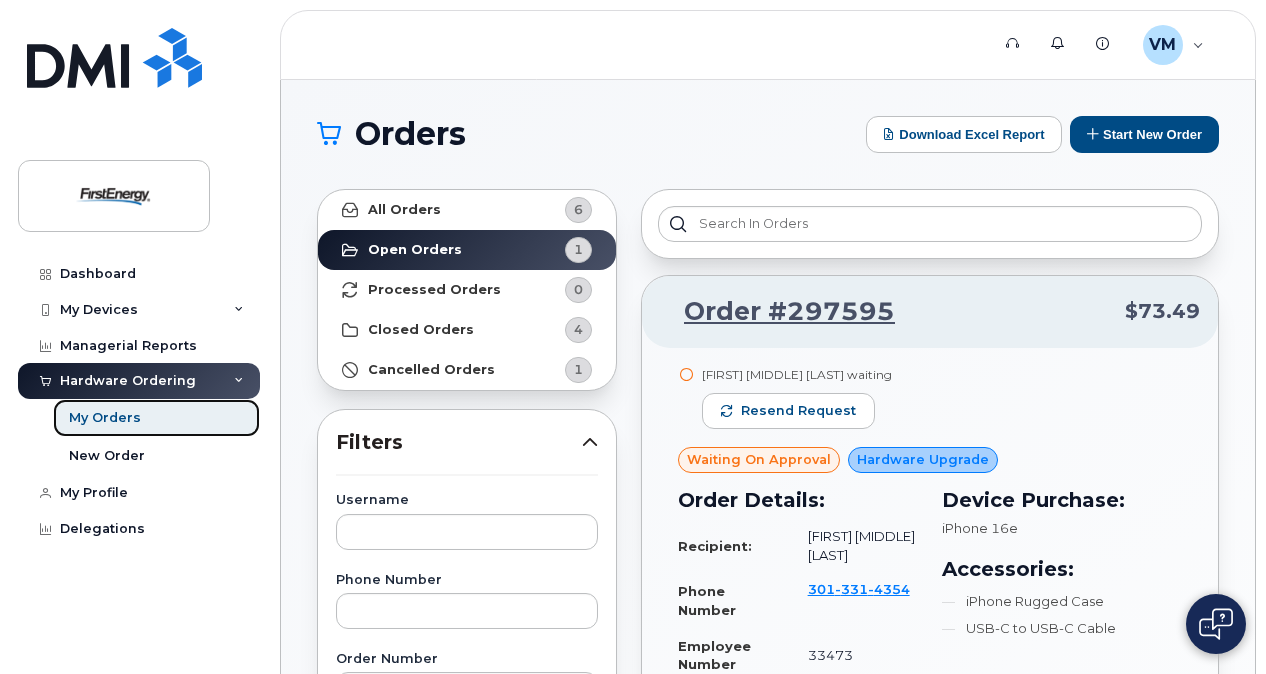 scroll, scrollTop: 590, scrollLeft: 0, axis: vertical 